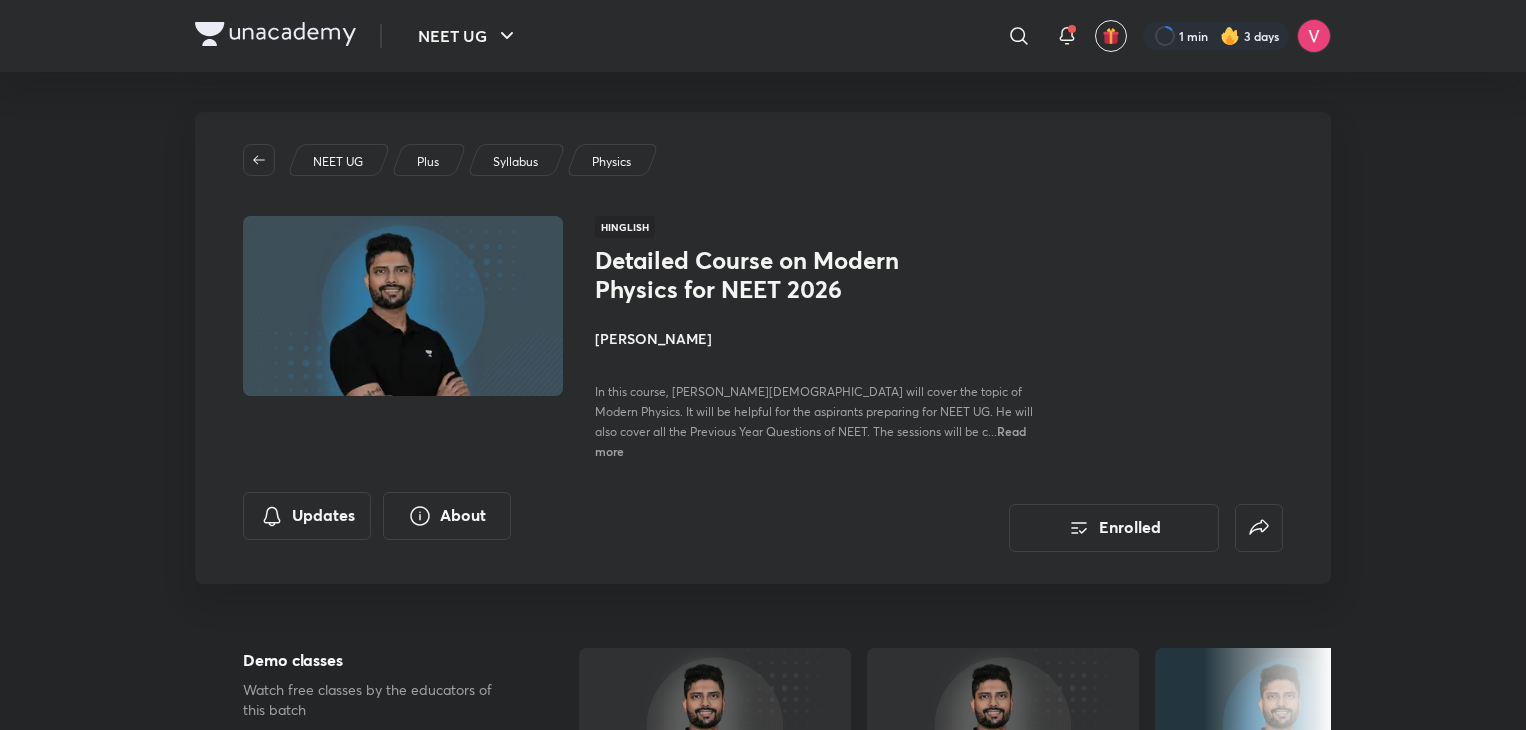scroll, scrollTop: 0, scrollLeft: 0, axis: both 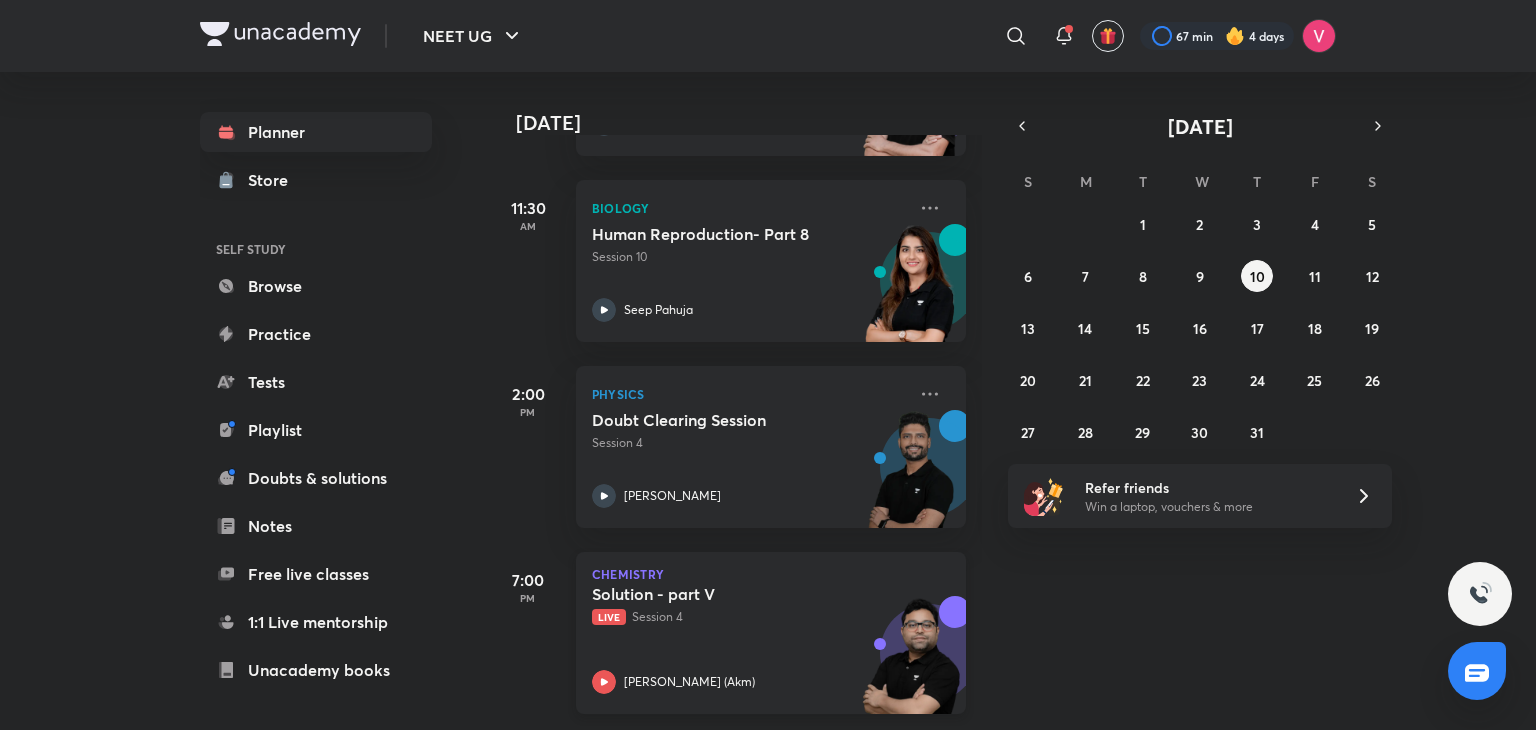 click on "Live Session 4" at bounding box center [749, 617] 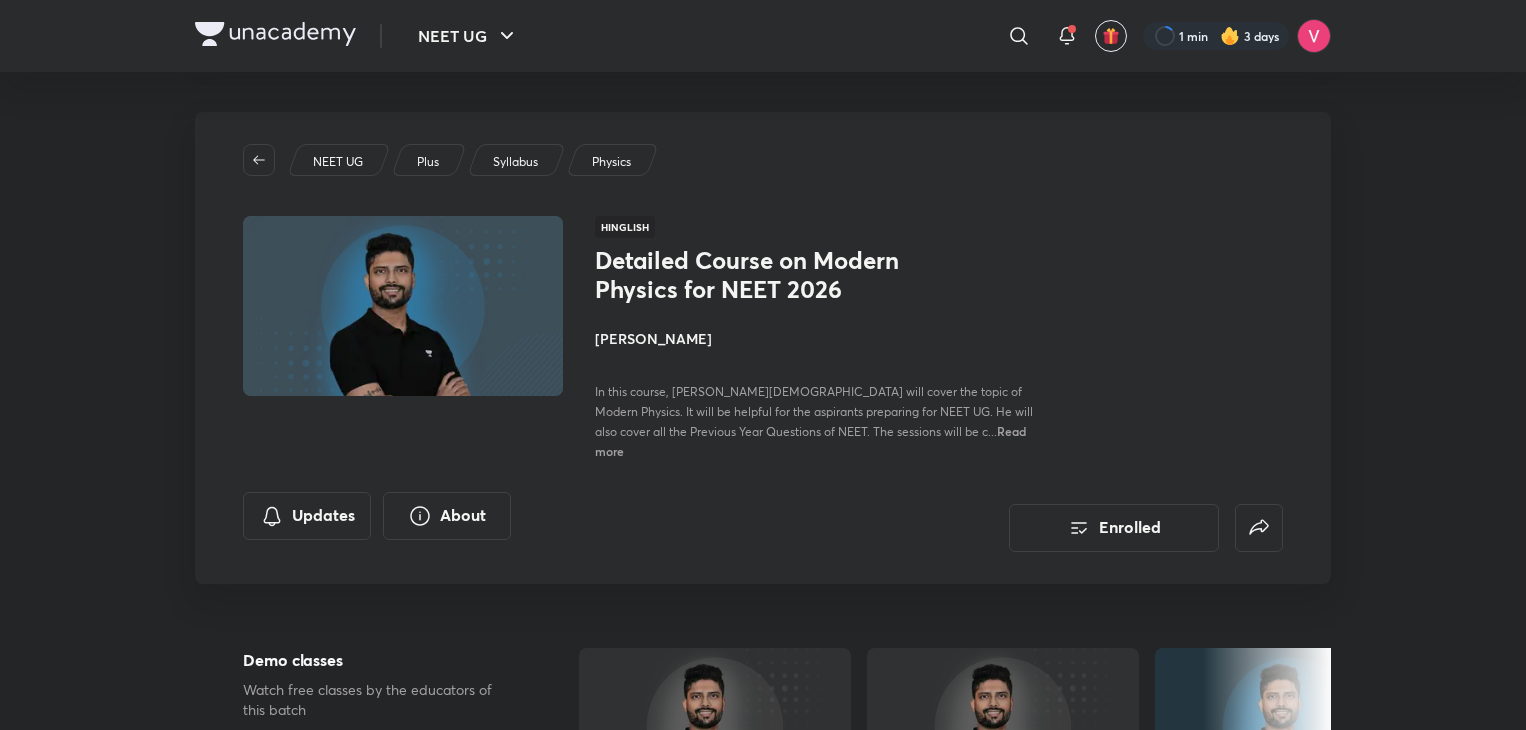 scroll, scrollTop: 0, scrollLeft: 0, axis: both 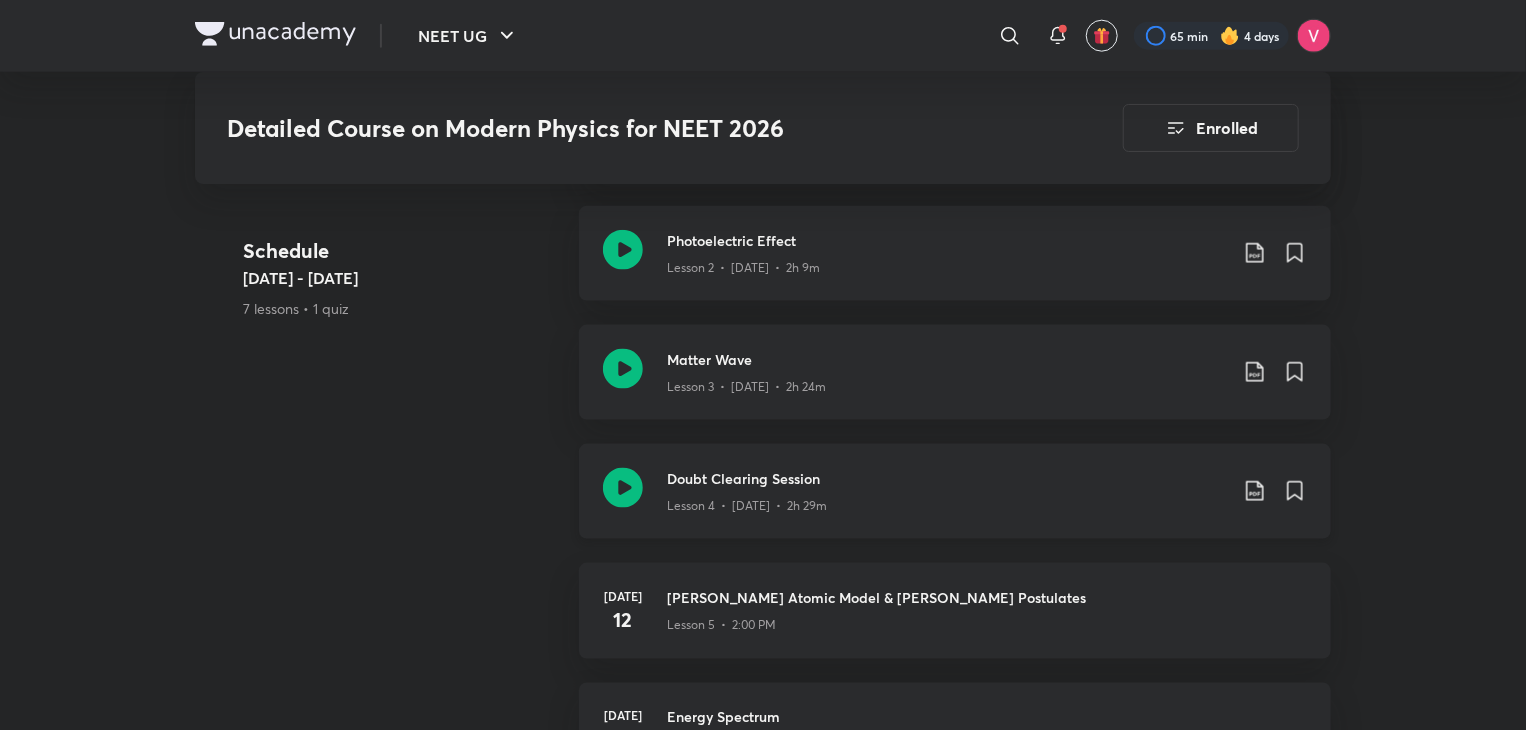 click on "Doubt Clearing Session Lesson 4  •  Jul 10  •  2h 29m" at bounding box center (955, 491) 